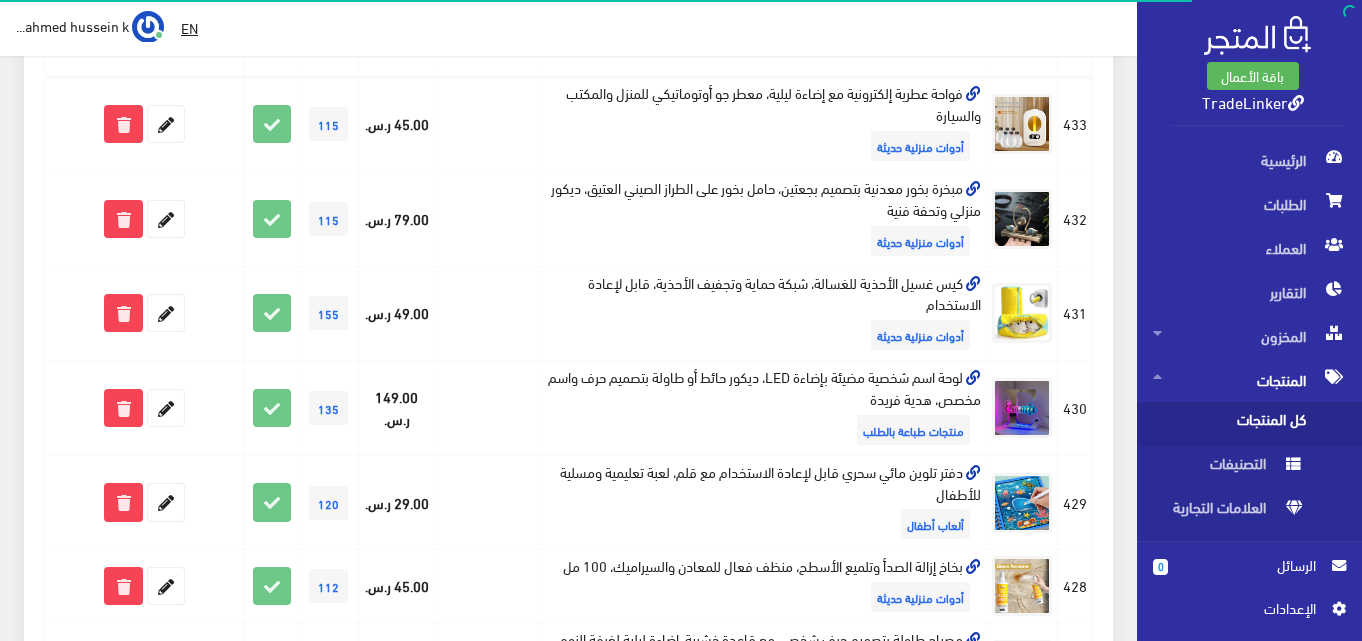 scroll, scrollTop: 400, scrollLeft: 0, axis: vertical 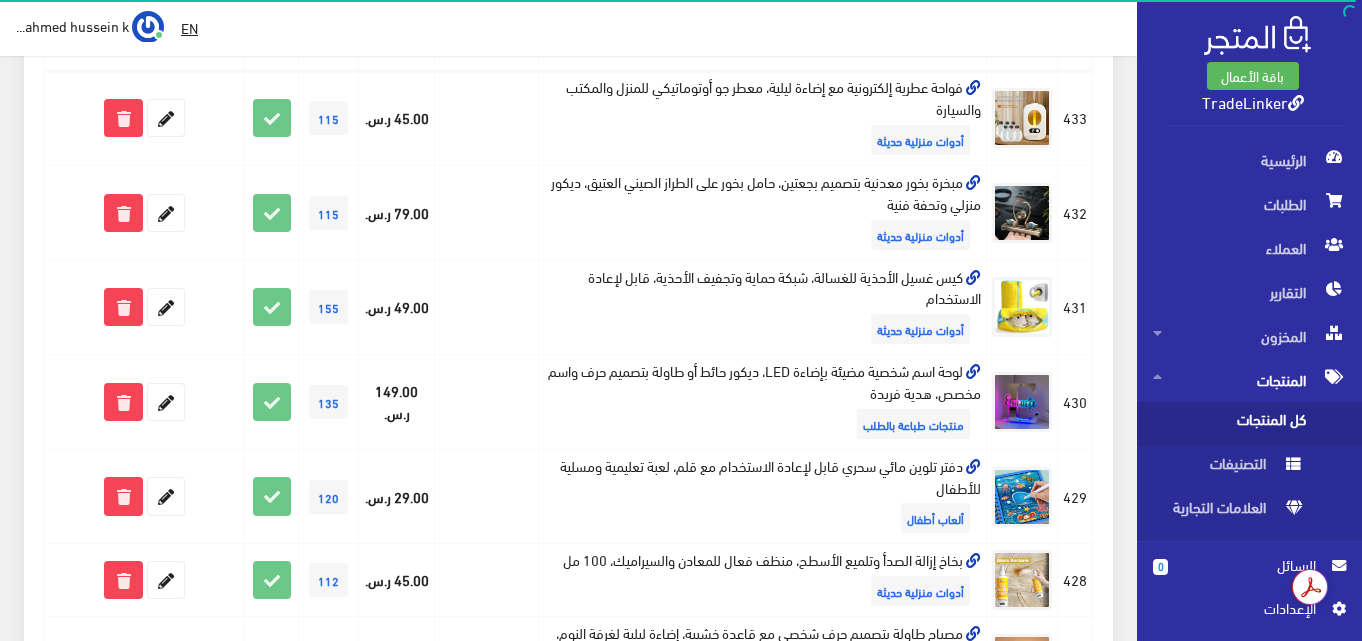 drag, startPoint x: 807, startPoint y: 23, endPoint x: 833, endPoint y: 53, distance: 39.698868 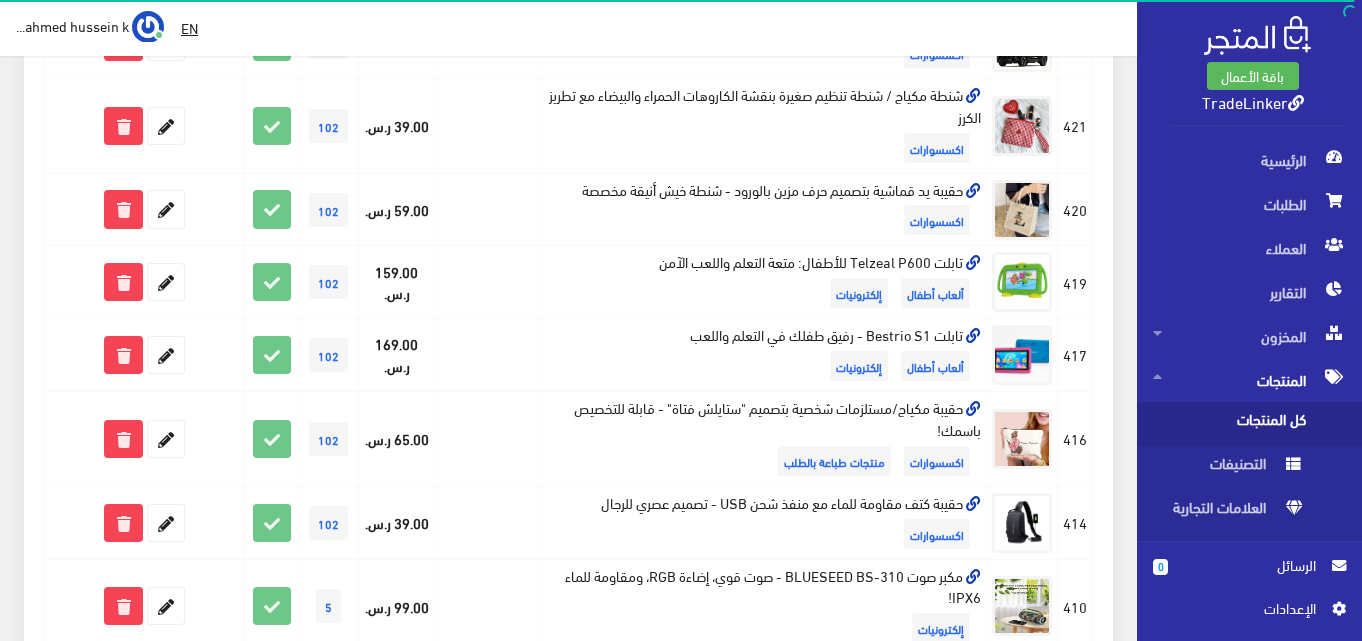 scroll, scrollTop: 1400, scrollLeft: 0, axis: vertical 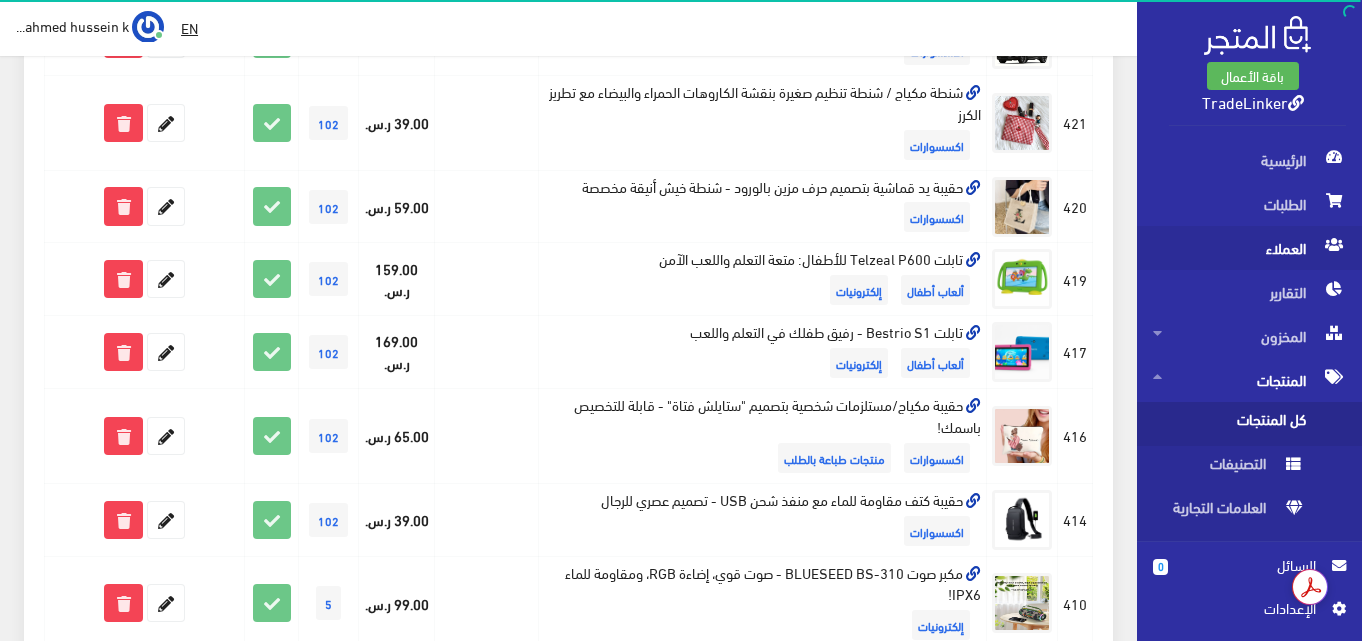 click on "العملاء" at bounding box center (1249, 248) 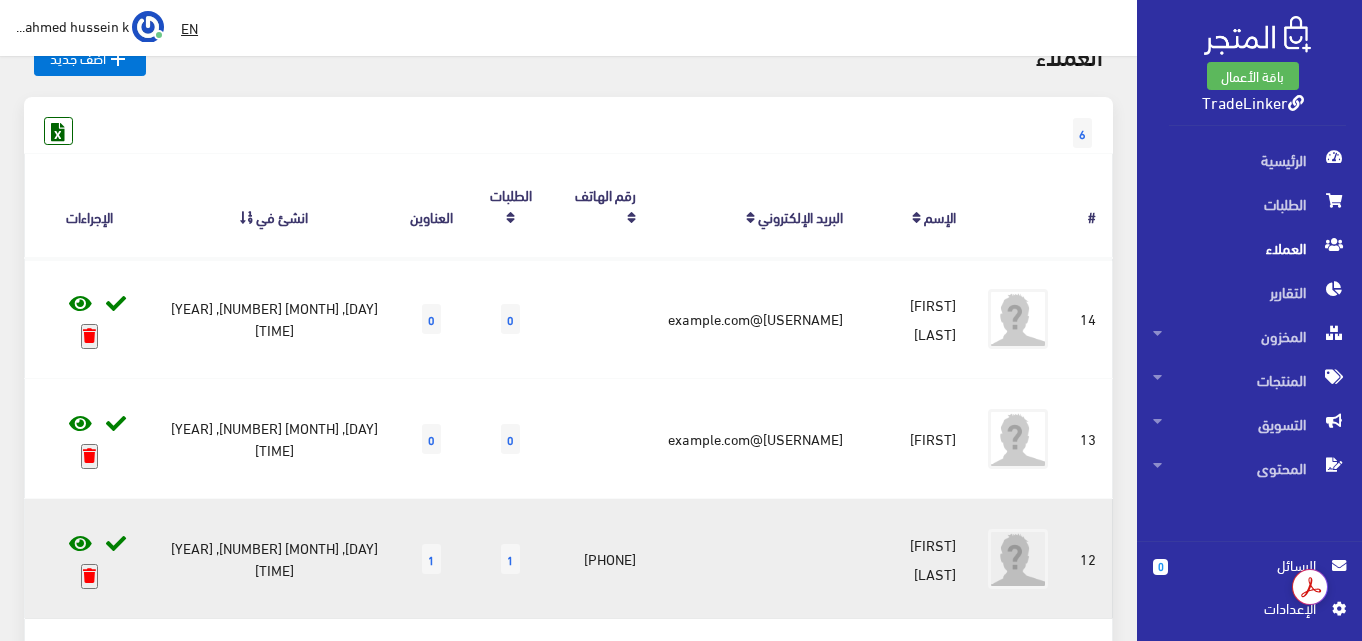 scroll, scrollTop: 200, scrollLeft: 0, axis: vertical 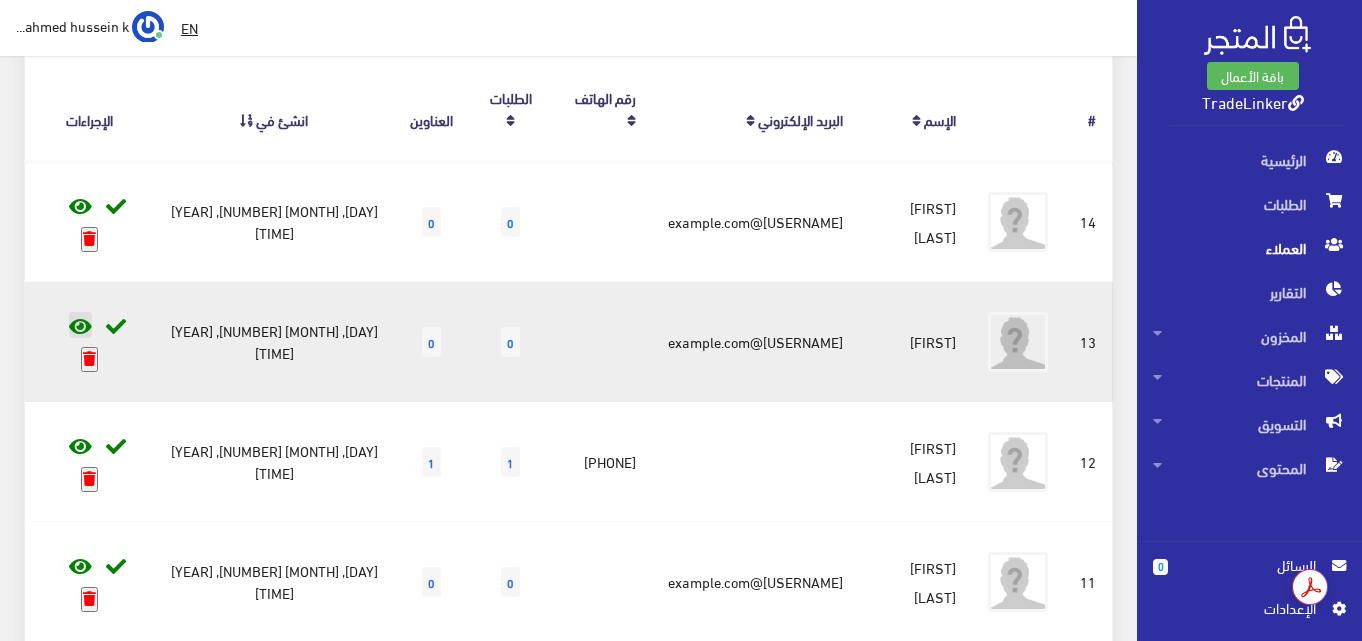 click at bounding box center [80, 327] 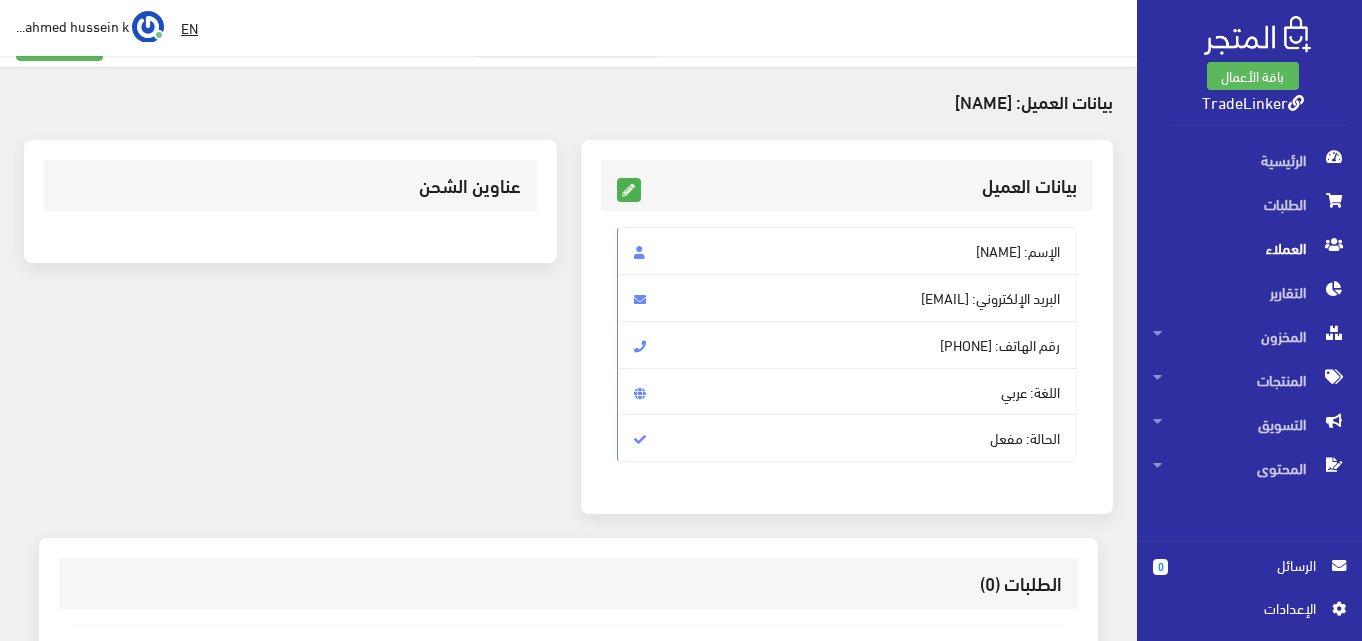 scroll, scrollTop: 0, scrollLeft: 0, axis: both 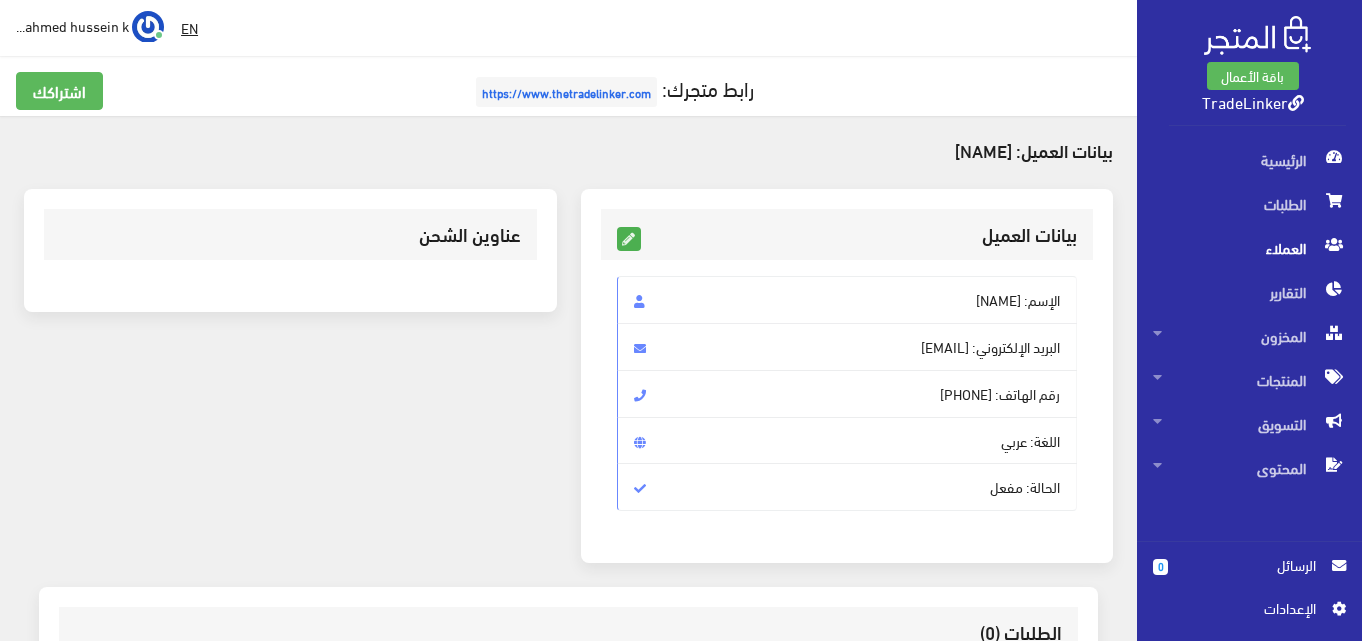 click on "العملاء" at bounding box center (1249, 248) 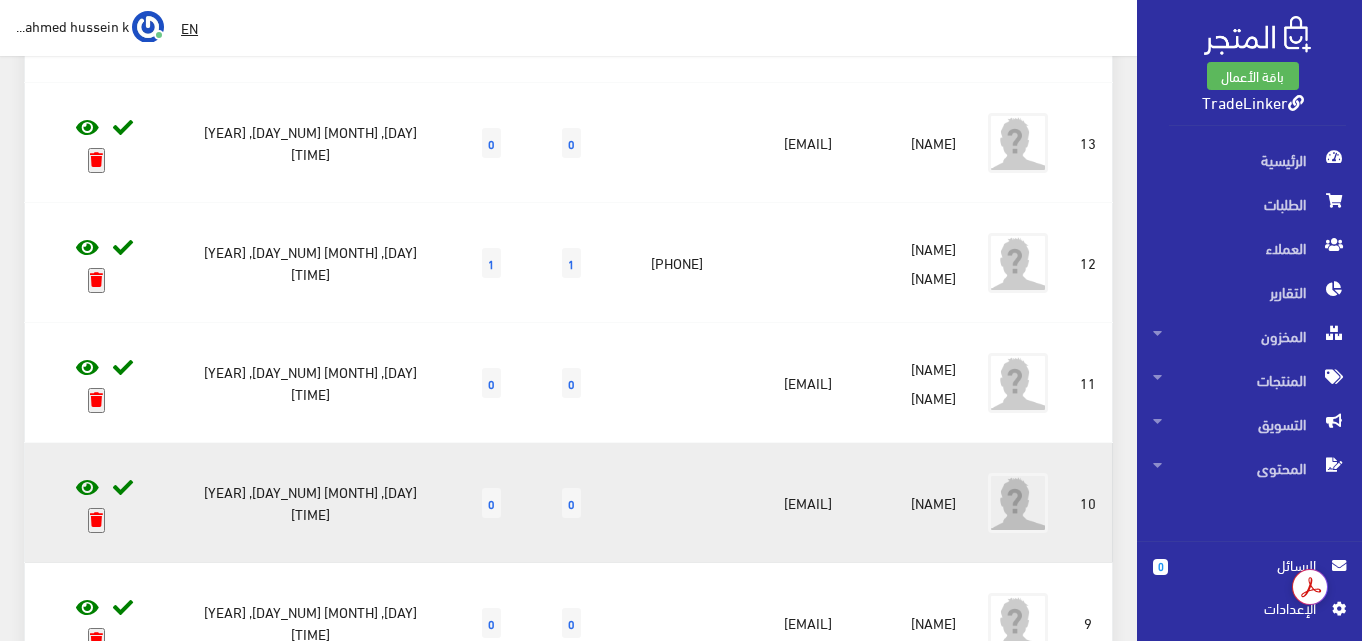 scroll, scrollTop: 400, scrollLeft: 0, axis: vertical 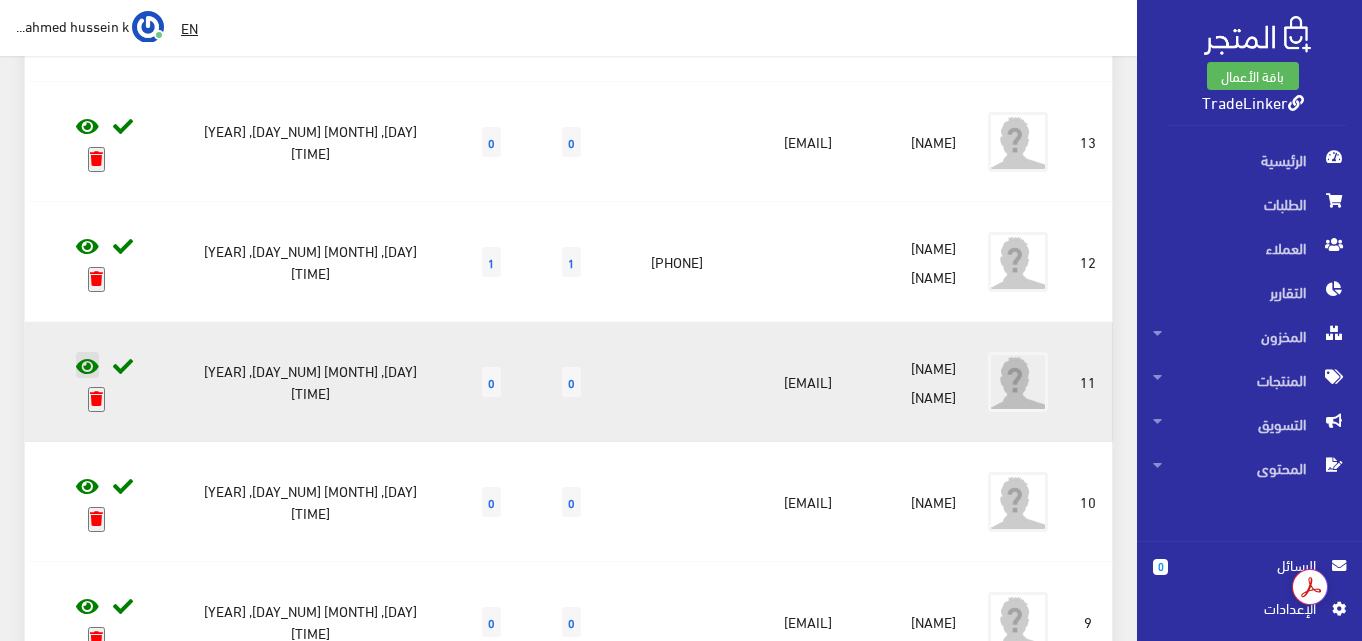 click at bounding box center [87, 367] 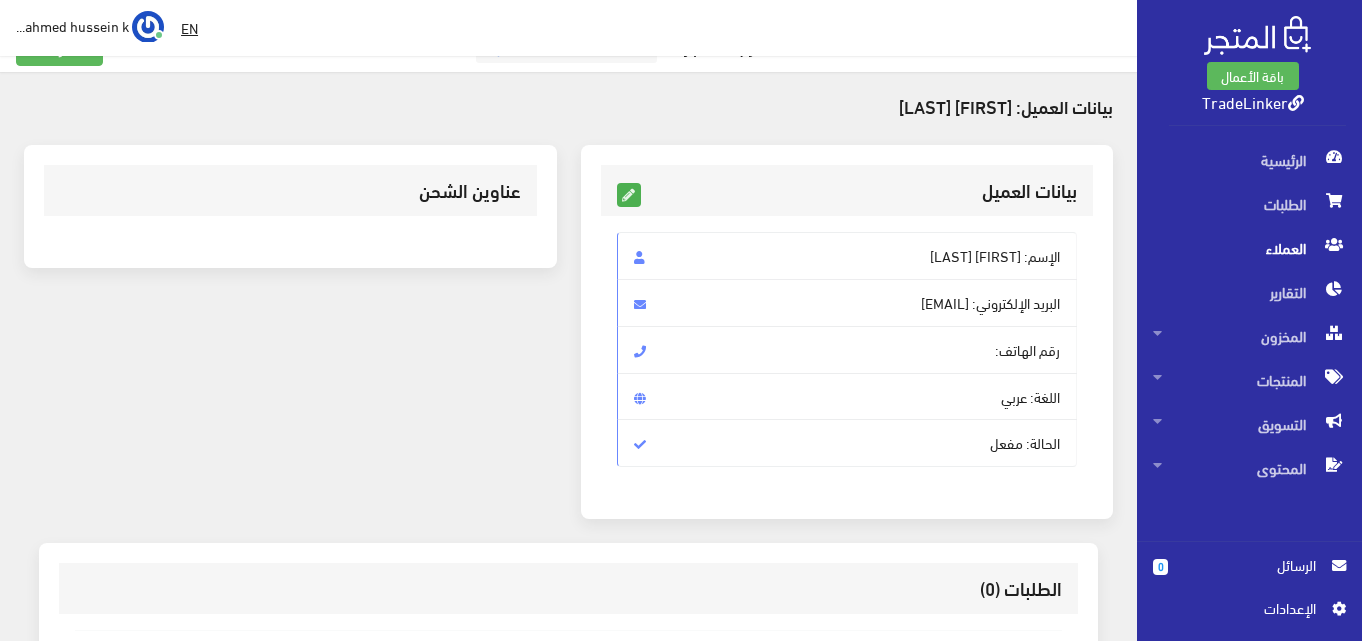 scroll, scrollTop: 0, scrollLeft: 0, axis: both 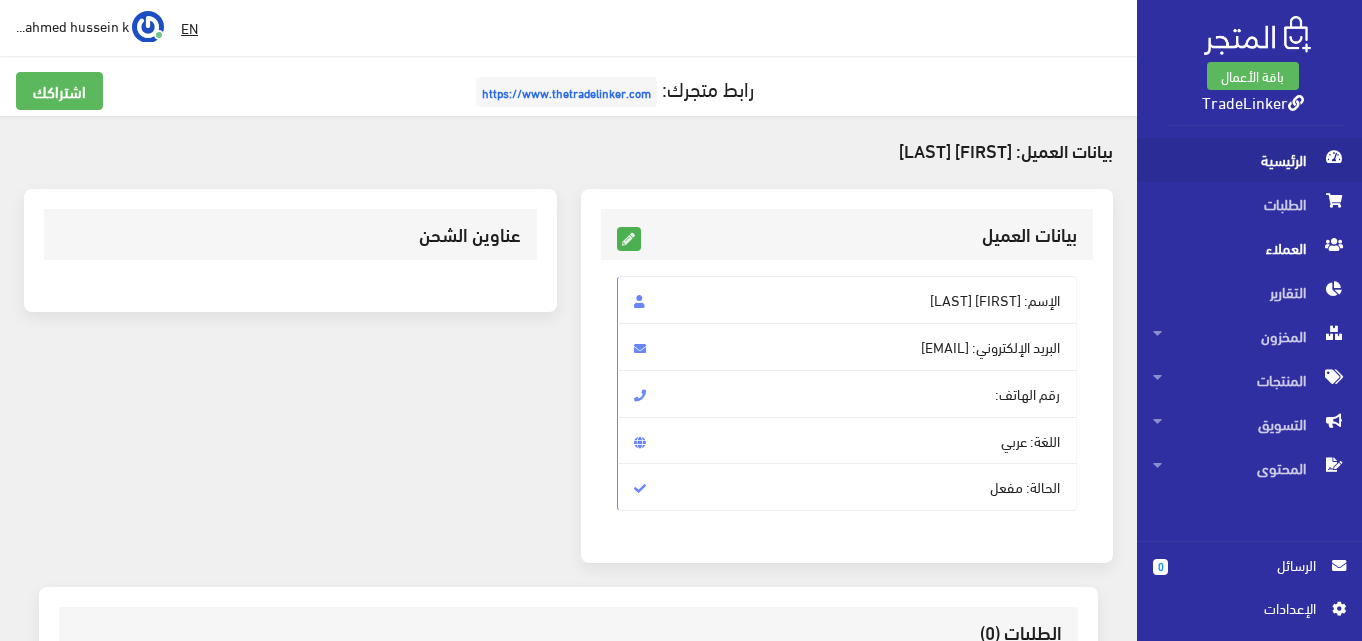 click on "الرئيسية" at bounding box center [1249, 160] 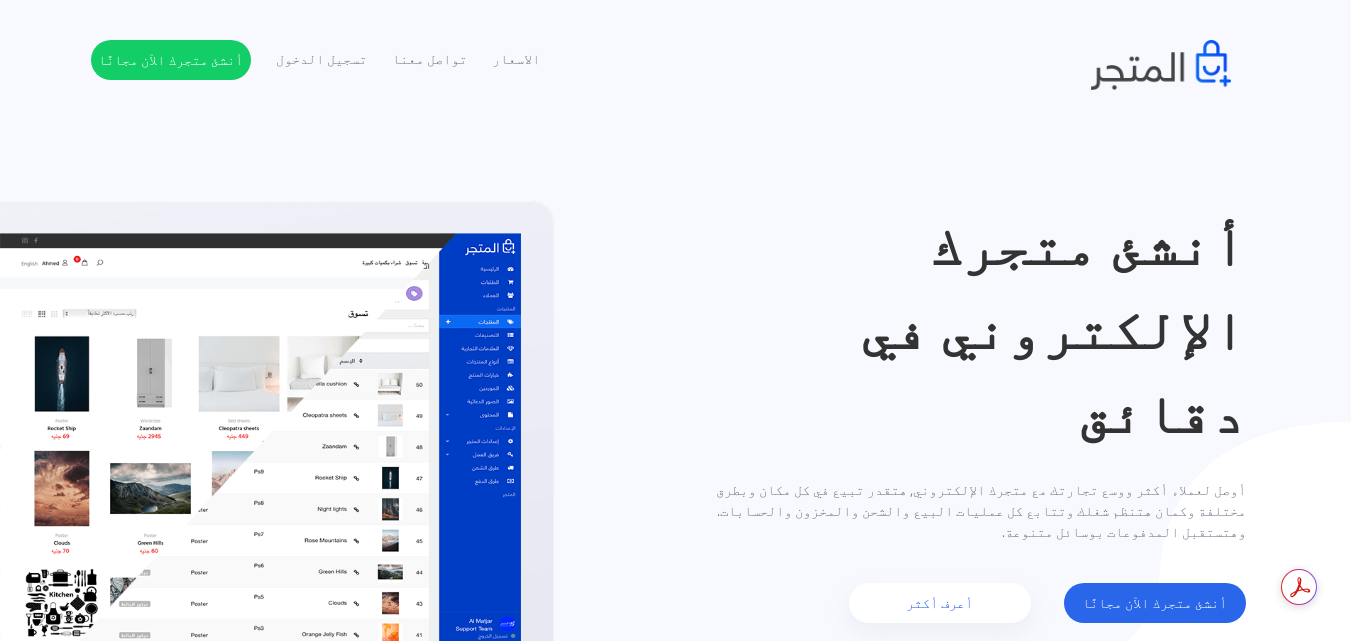 scroll, scrollTop: 0, scrollLeft: 0, axis: both 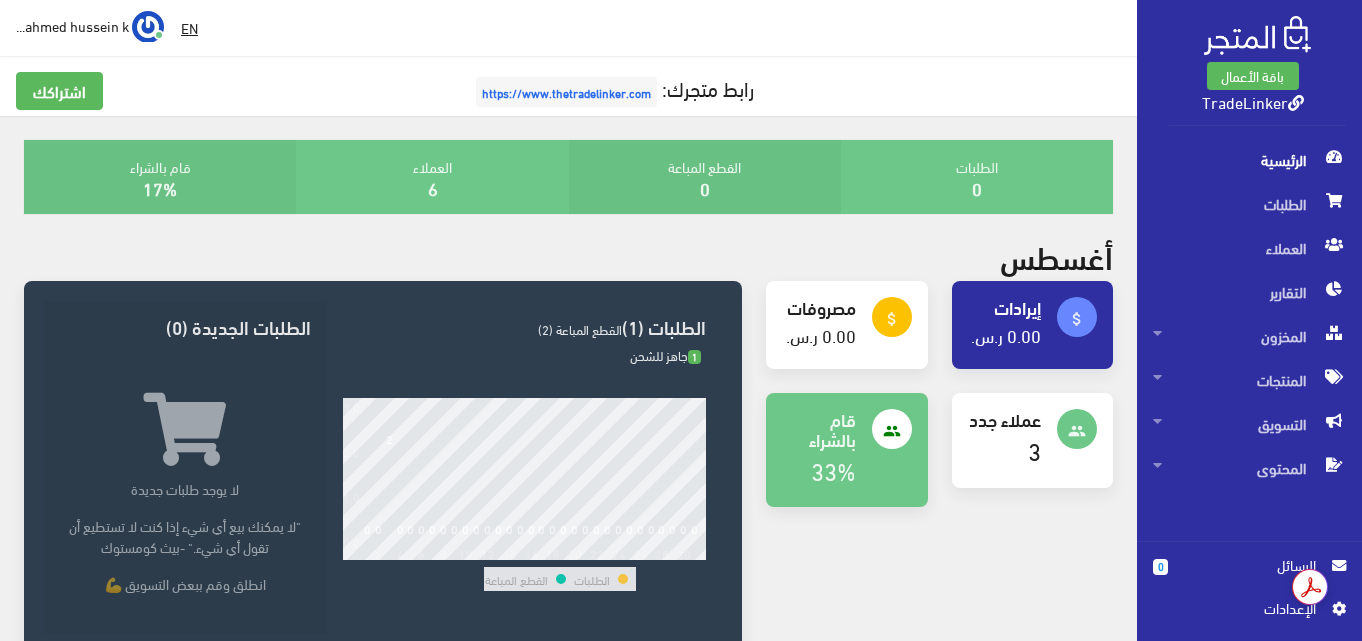 click on "ahmed hussein k..." at bounding box center [72, 25] 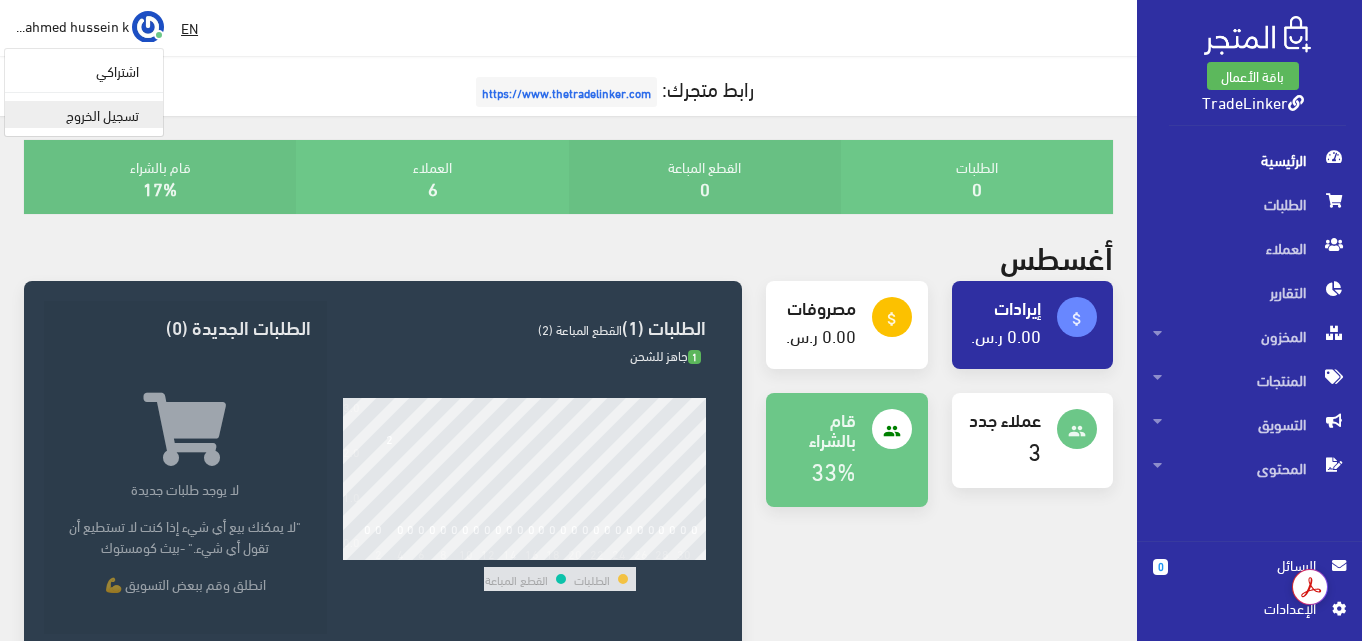 click on "تسجيل الخروج" at bounding box center [84, 114] 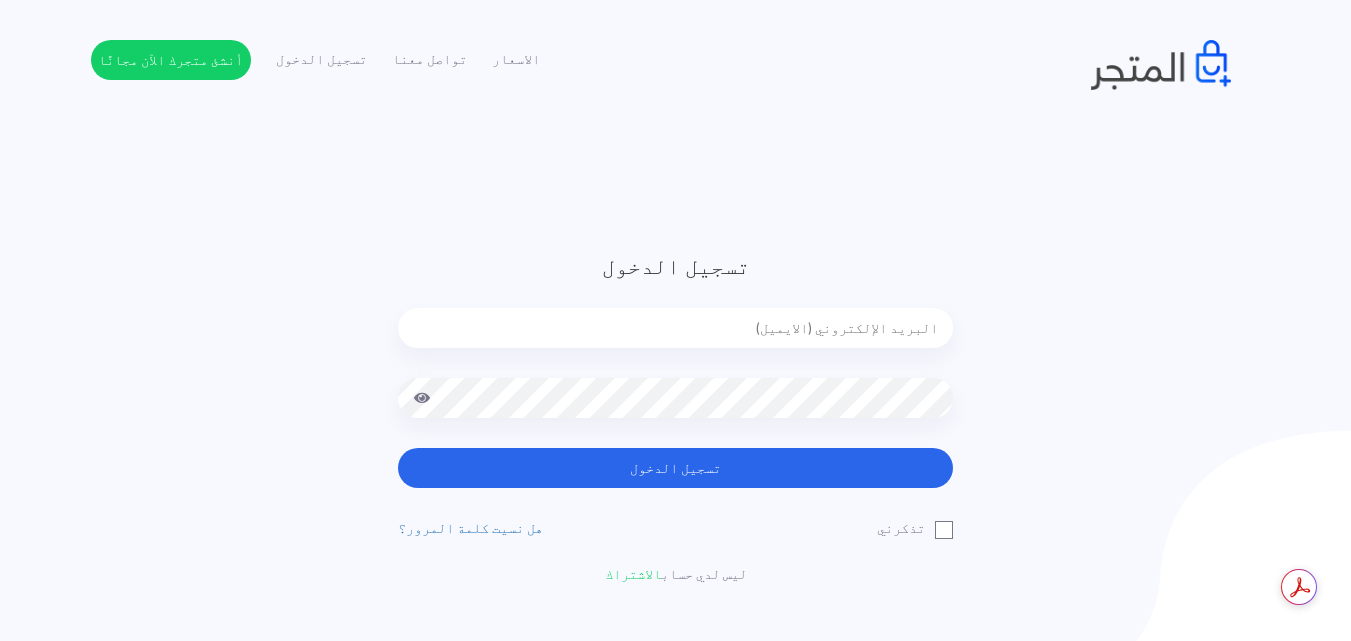 scroll, scrollTop: 0, scrollLeft: 0, axis: both 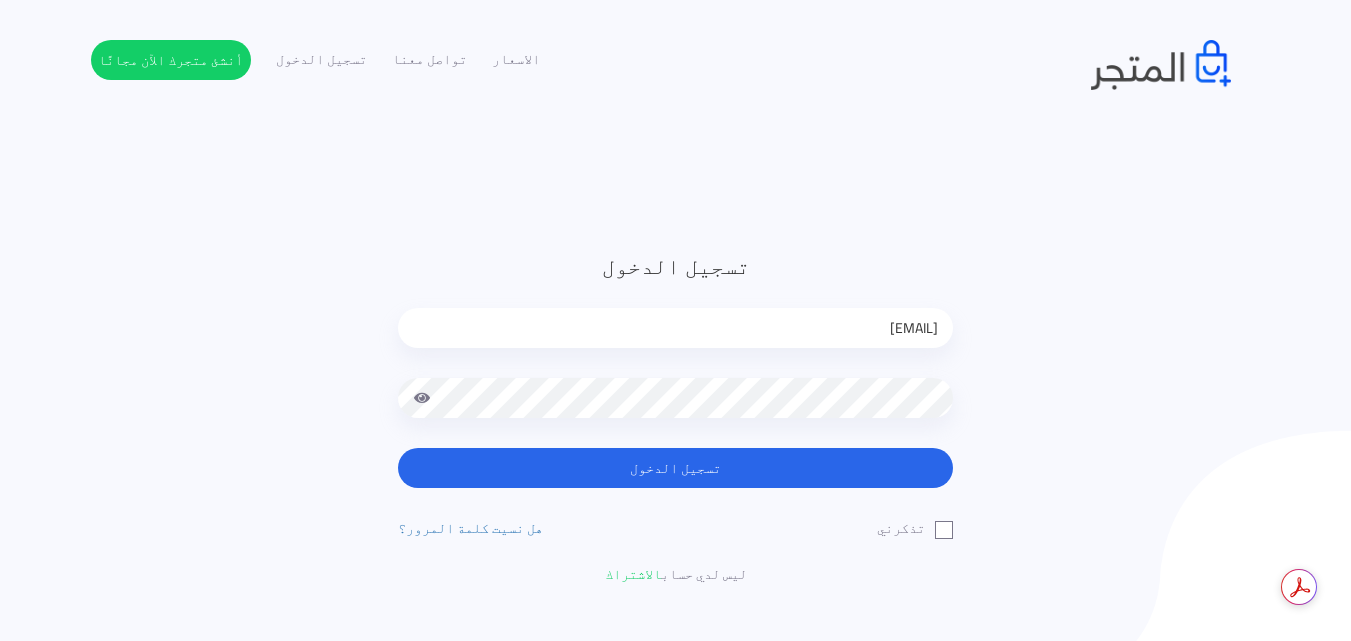 click on "تسجيل الدخول" at bounding box center [675, 468] 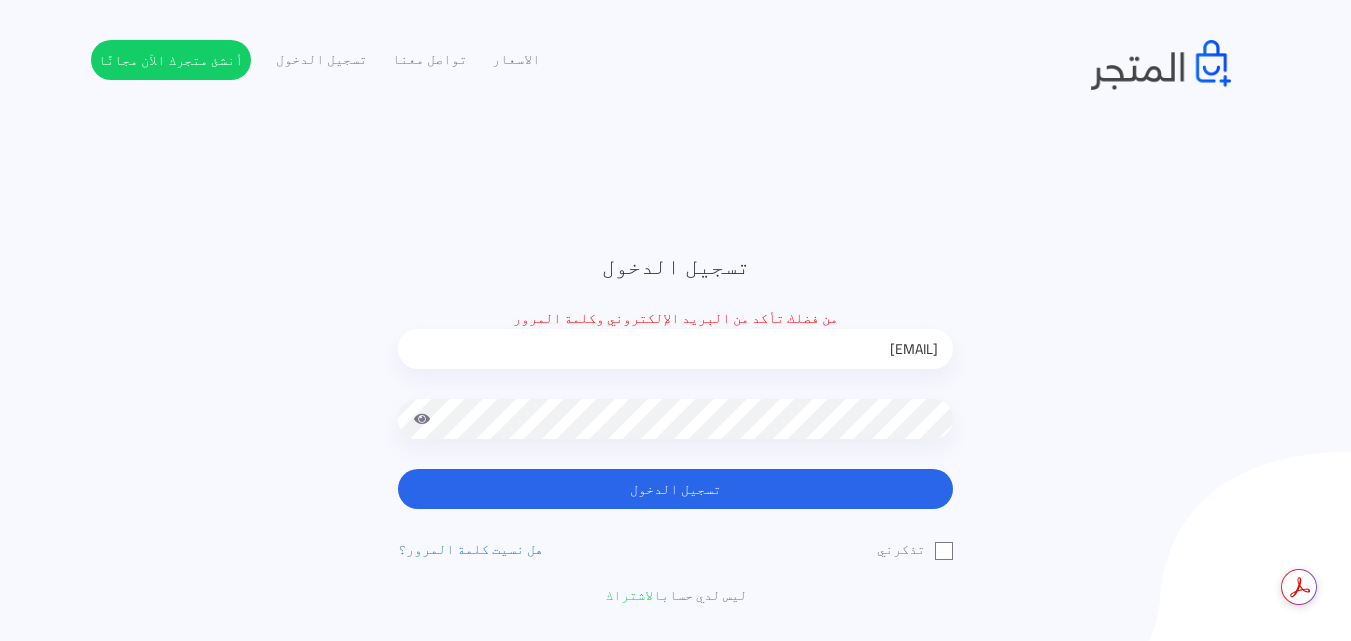scroll, scrollTop: 0, scrollLeft: 0, axis: both 